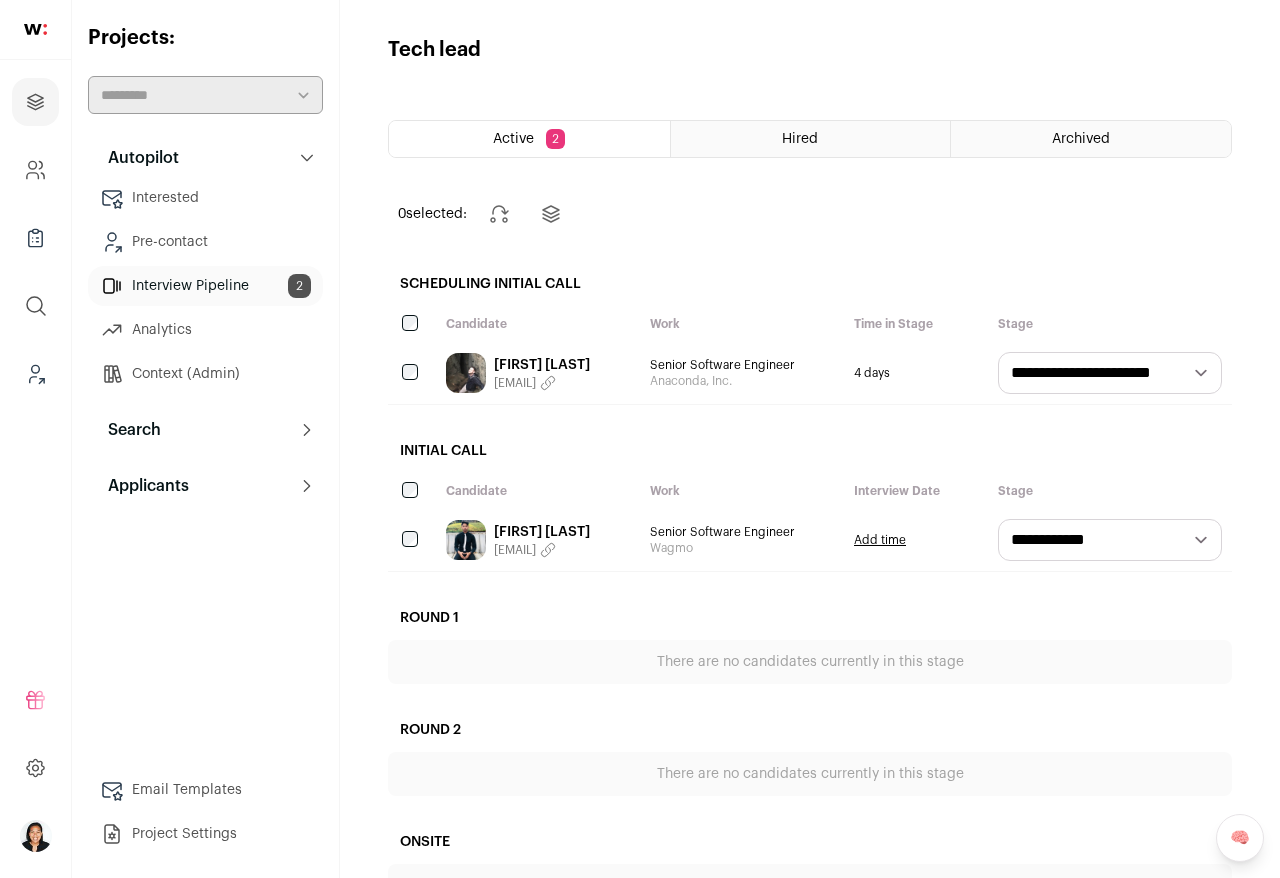 scroll, scrollTop: 0, scrollLeft: 0, axis: both 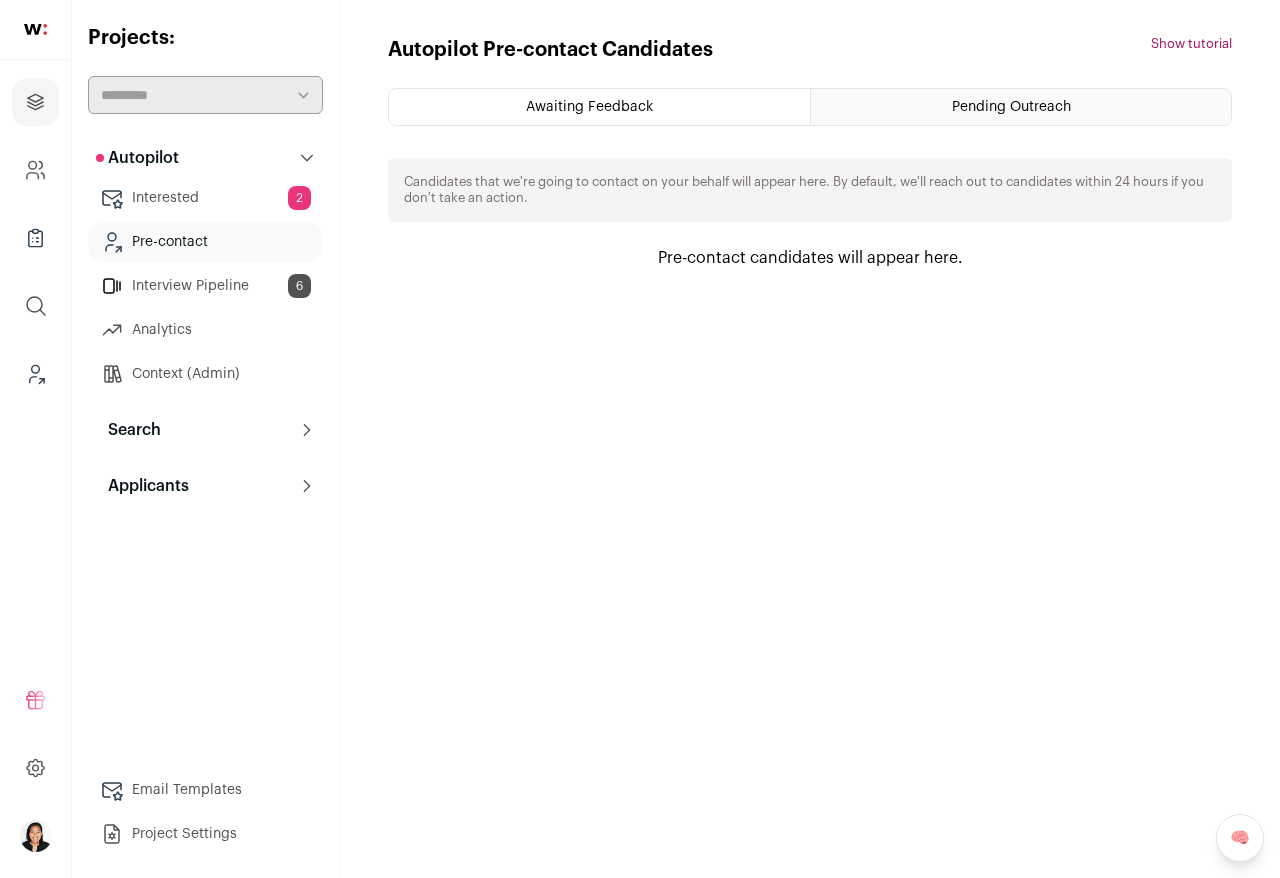 click on "Pending Outreach" at bounding box center [1021, 107] 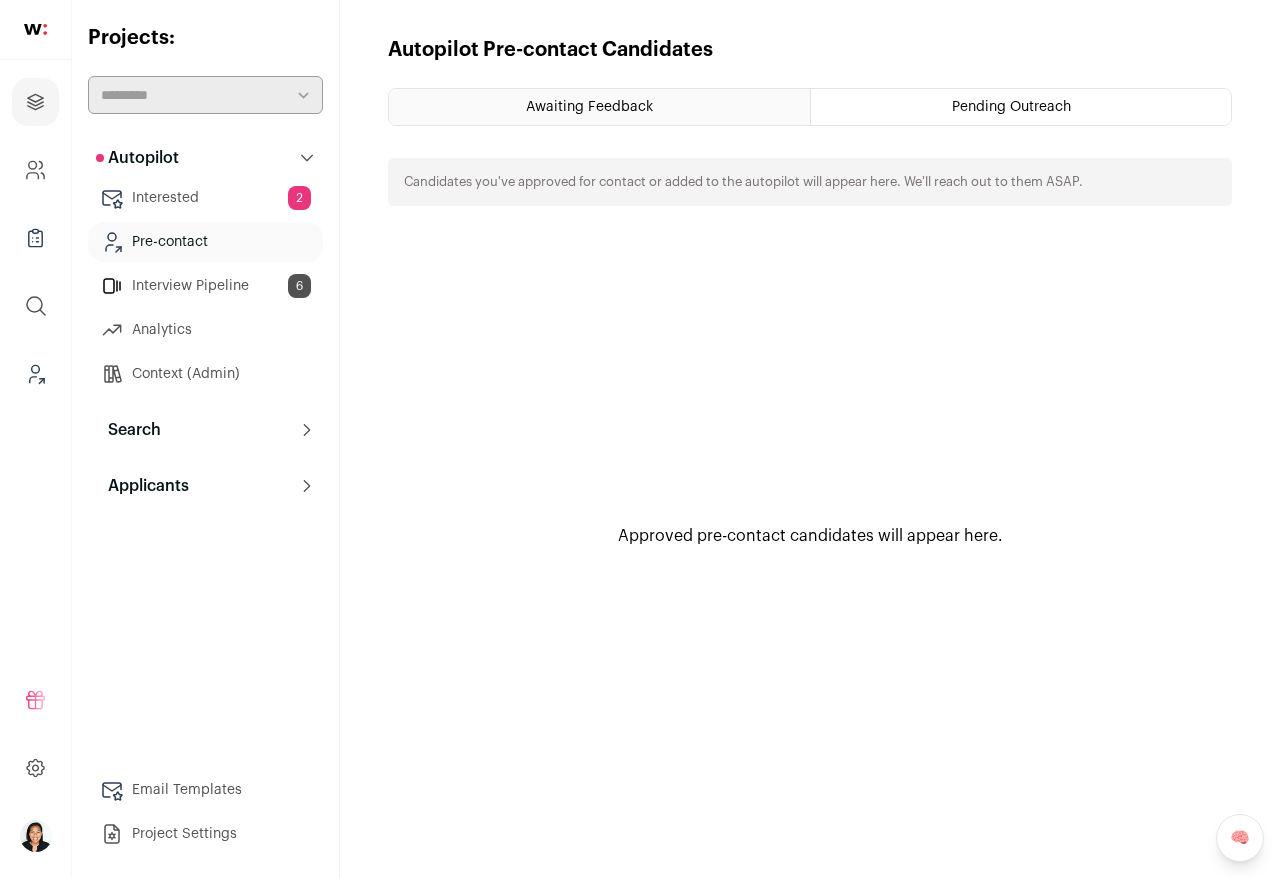 click on "Projects
Company and ATS Settings
Company Lists (Experimental)
Global Search
Leads (Backoffice)
Refer and earn $
User Settings" at bounding box center (640, 439) 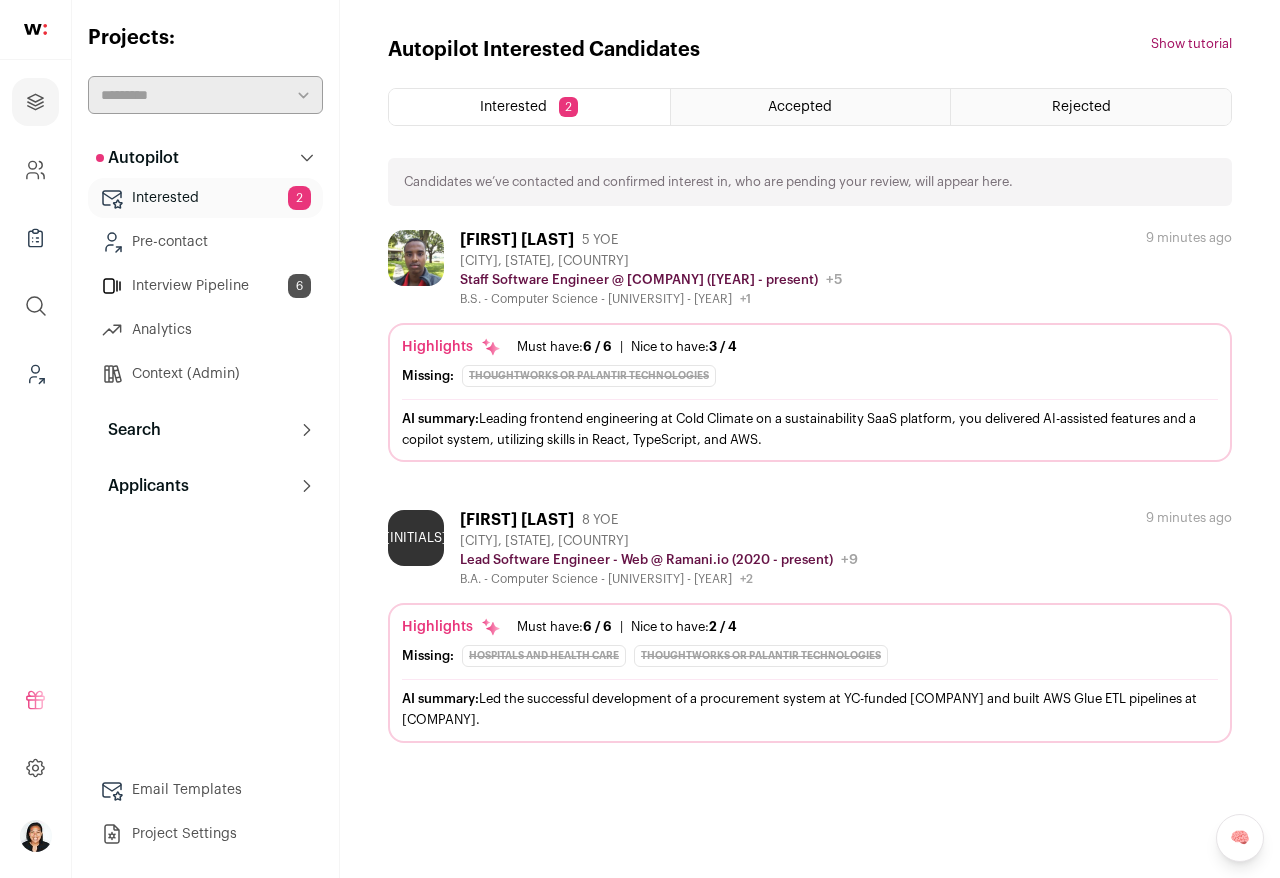 click on "Accepted" at bounding box center [811, 107] 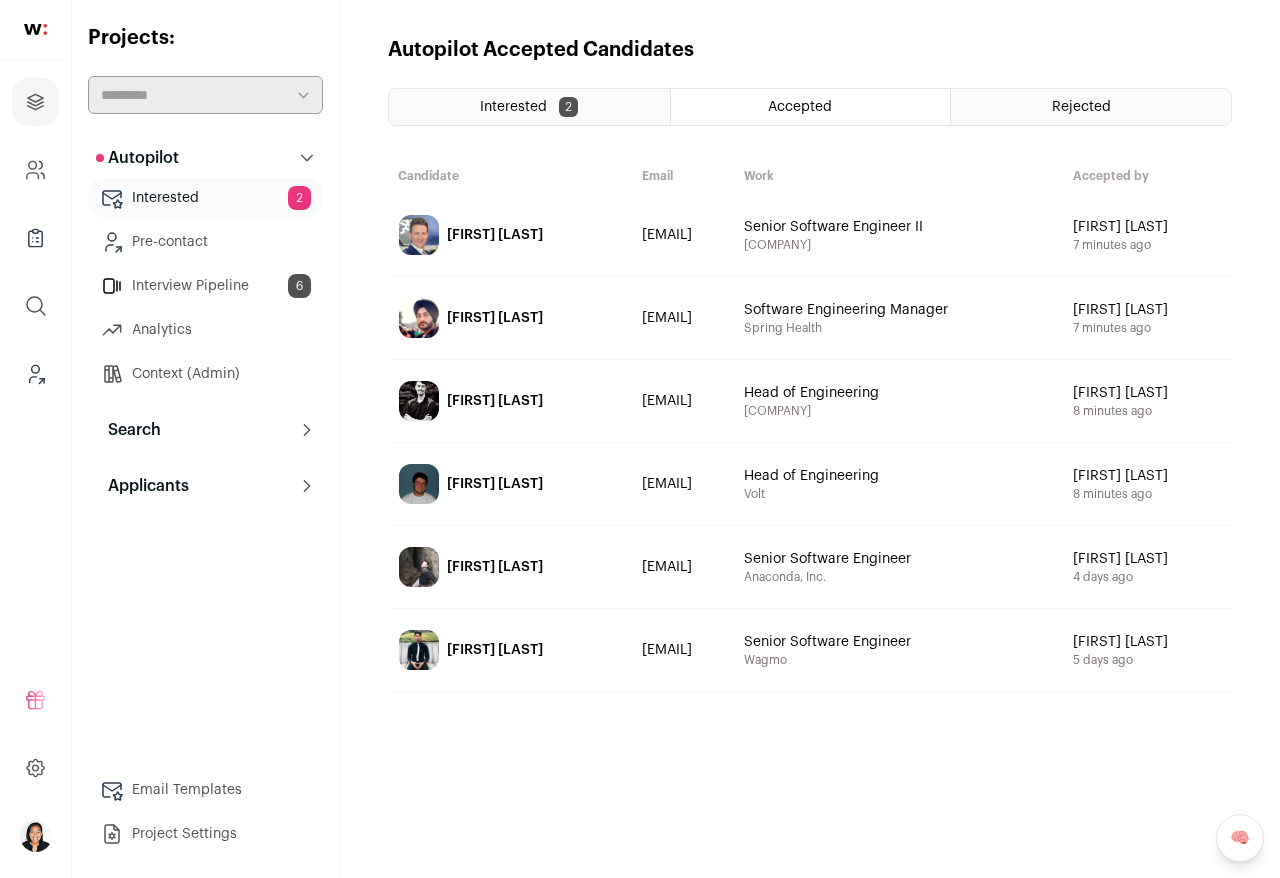 click on "Rejected" at bounding box center [1081, 107] 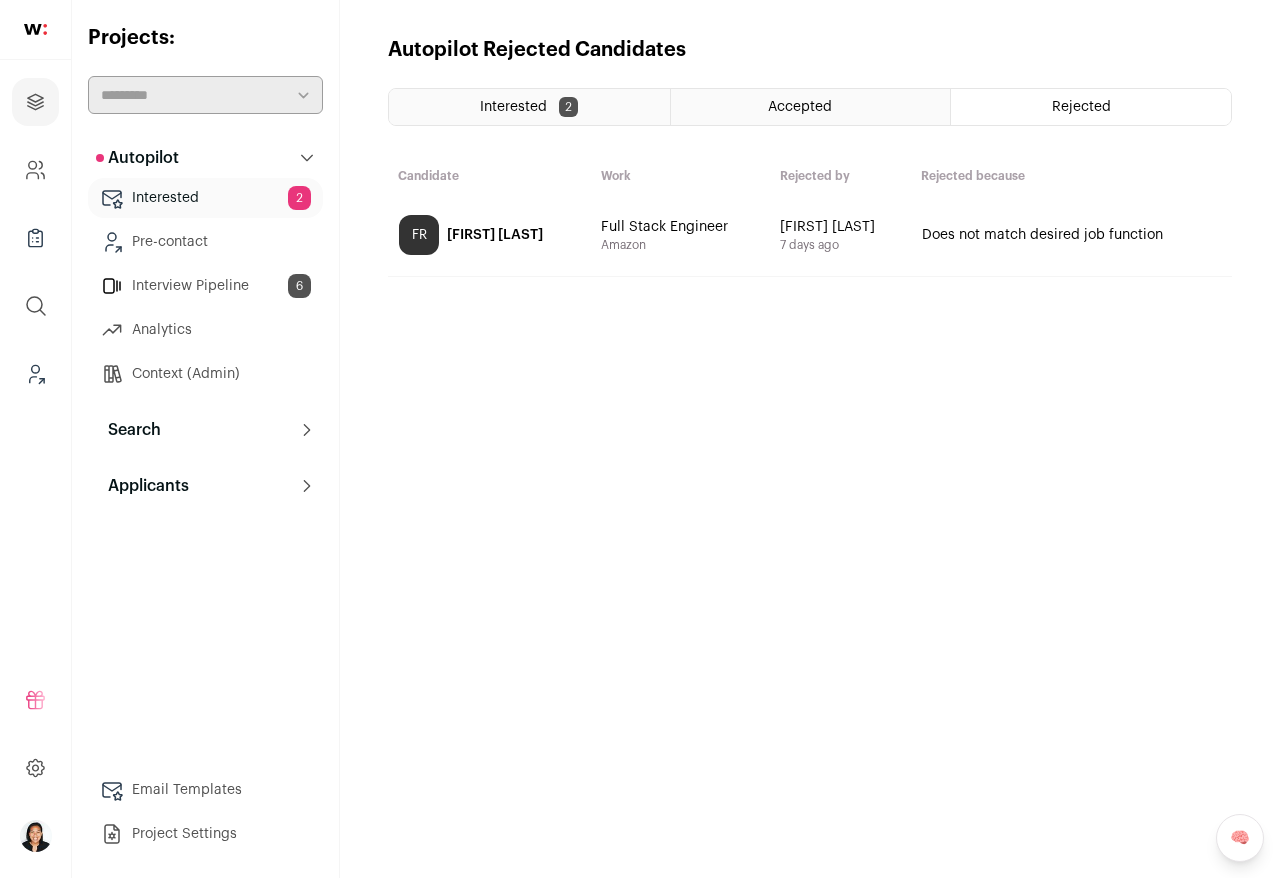 click 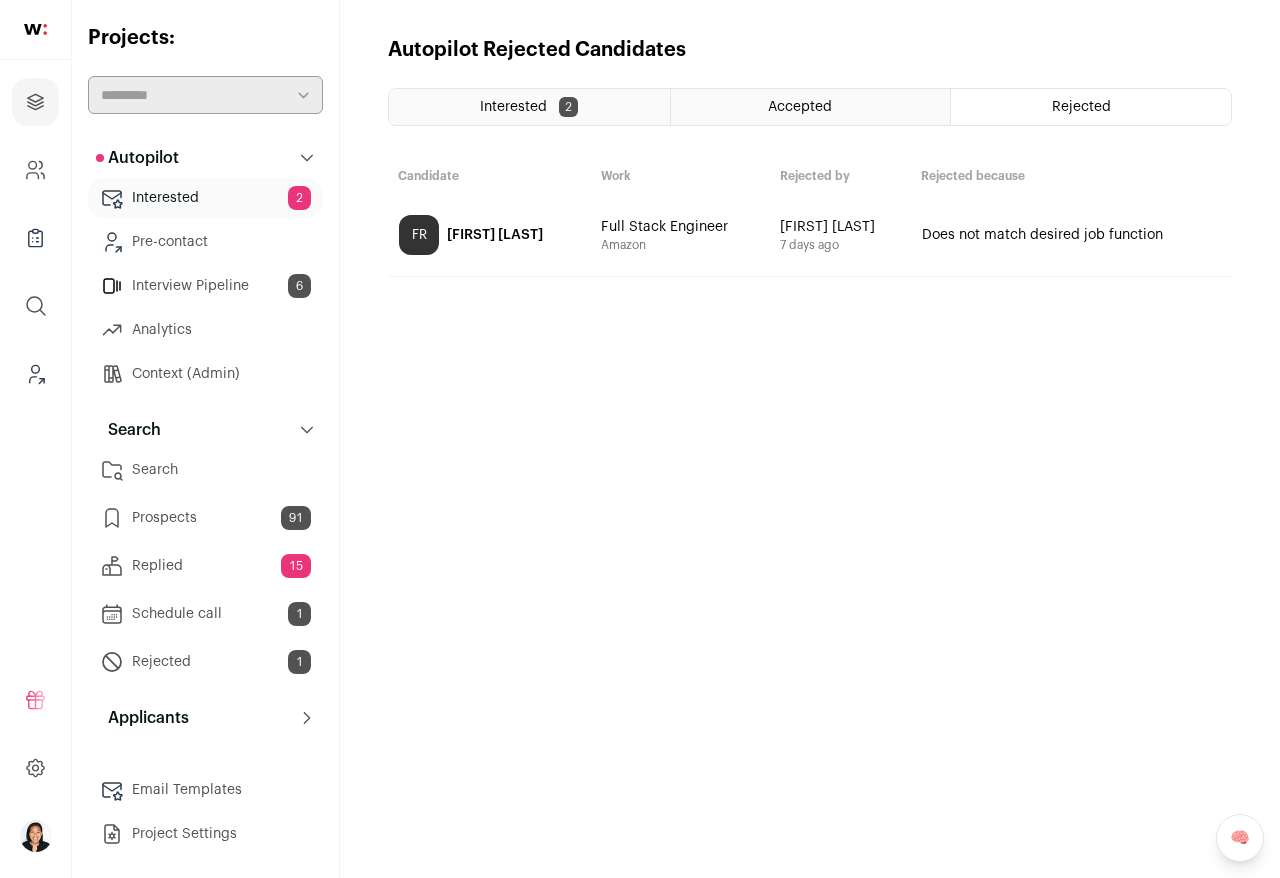 click on "Prospects
91" at bounding box center [205, 518] 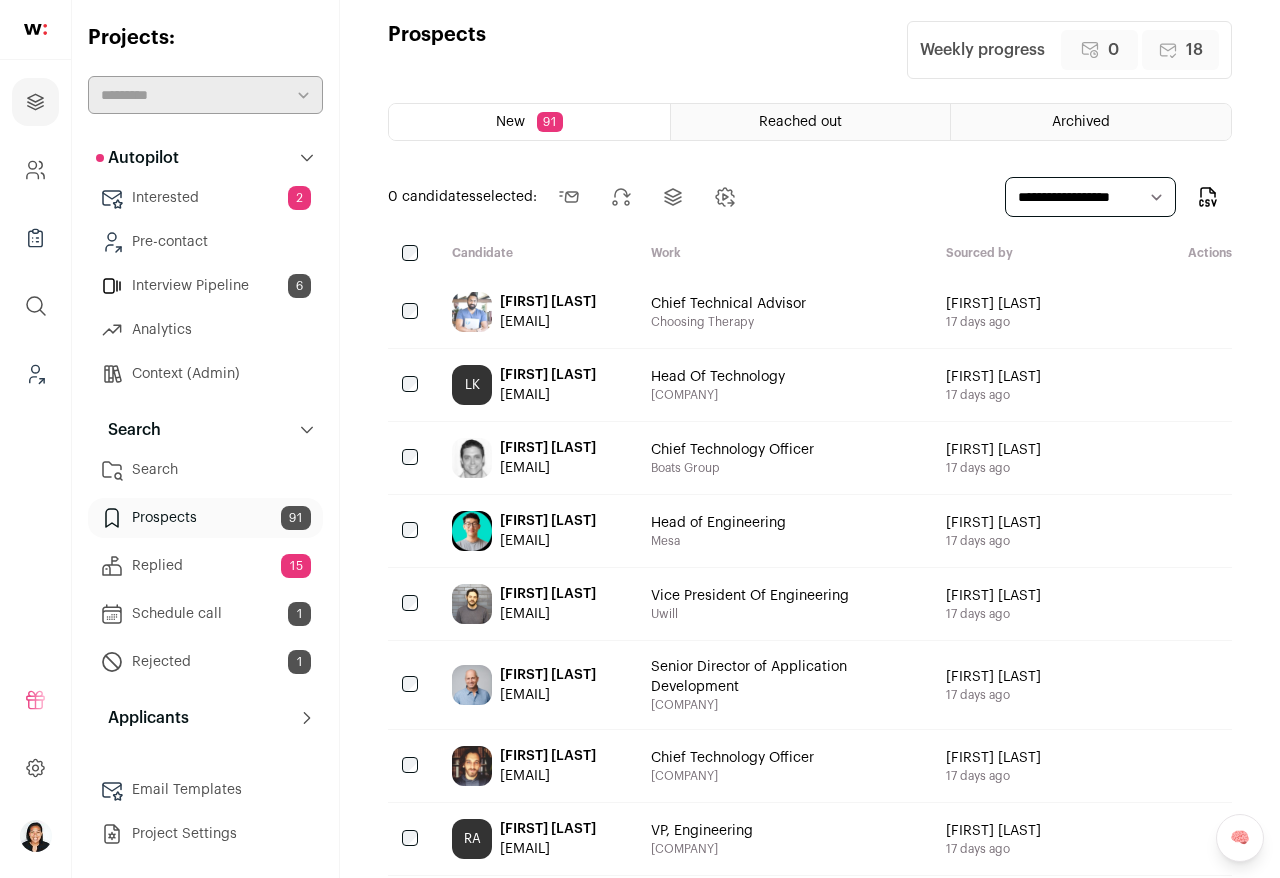 scroll, scrollTop: 17, scrollLeft: 0, axis: vertical 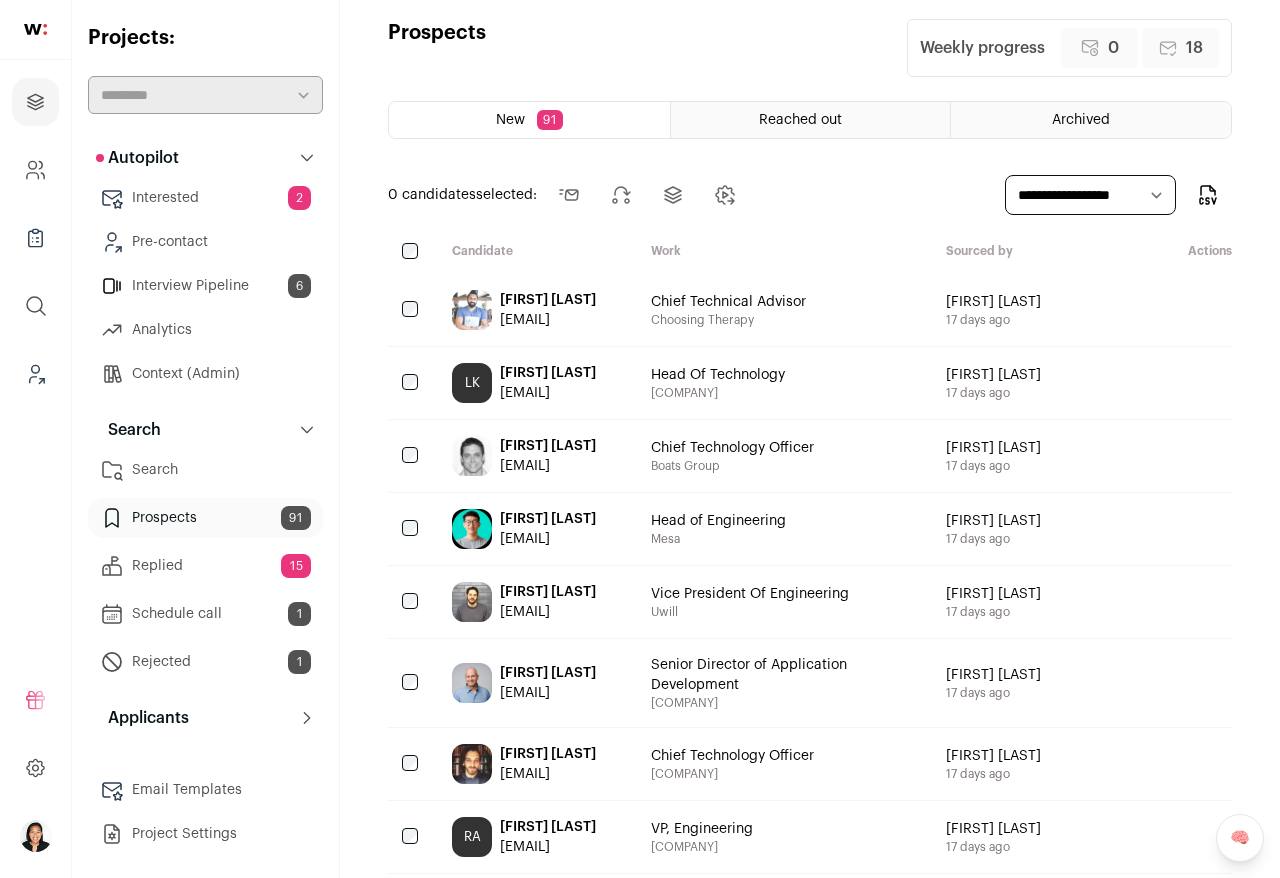 click on "Reached out" at bounding box center [800, 120] 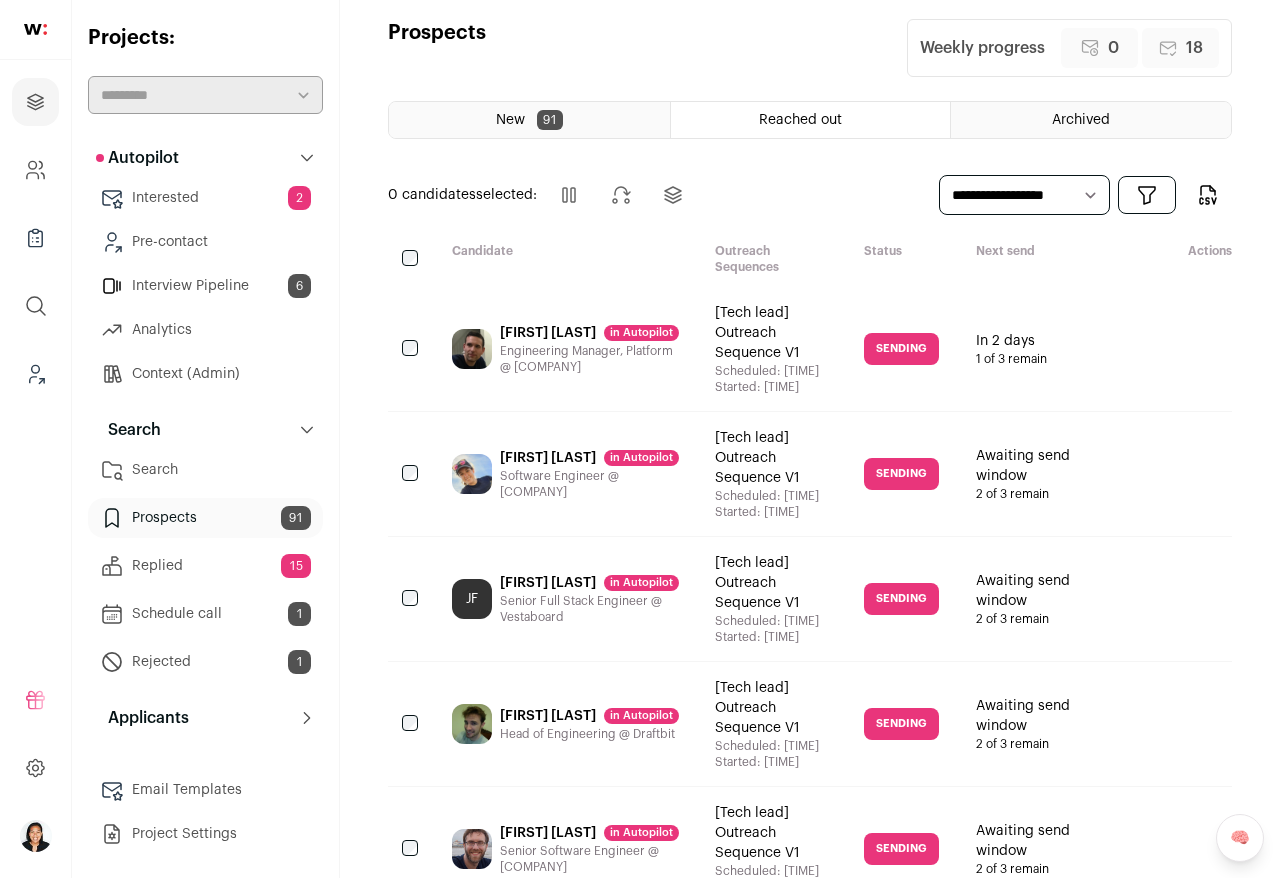 scroll, scrollTop: 0, scrollLeft: 0, axis: both 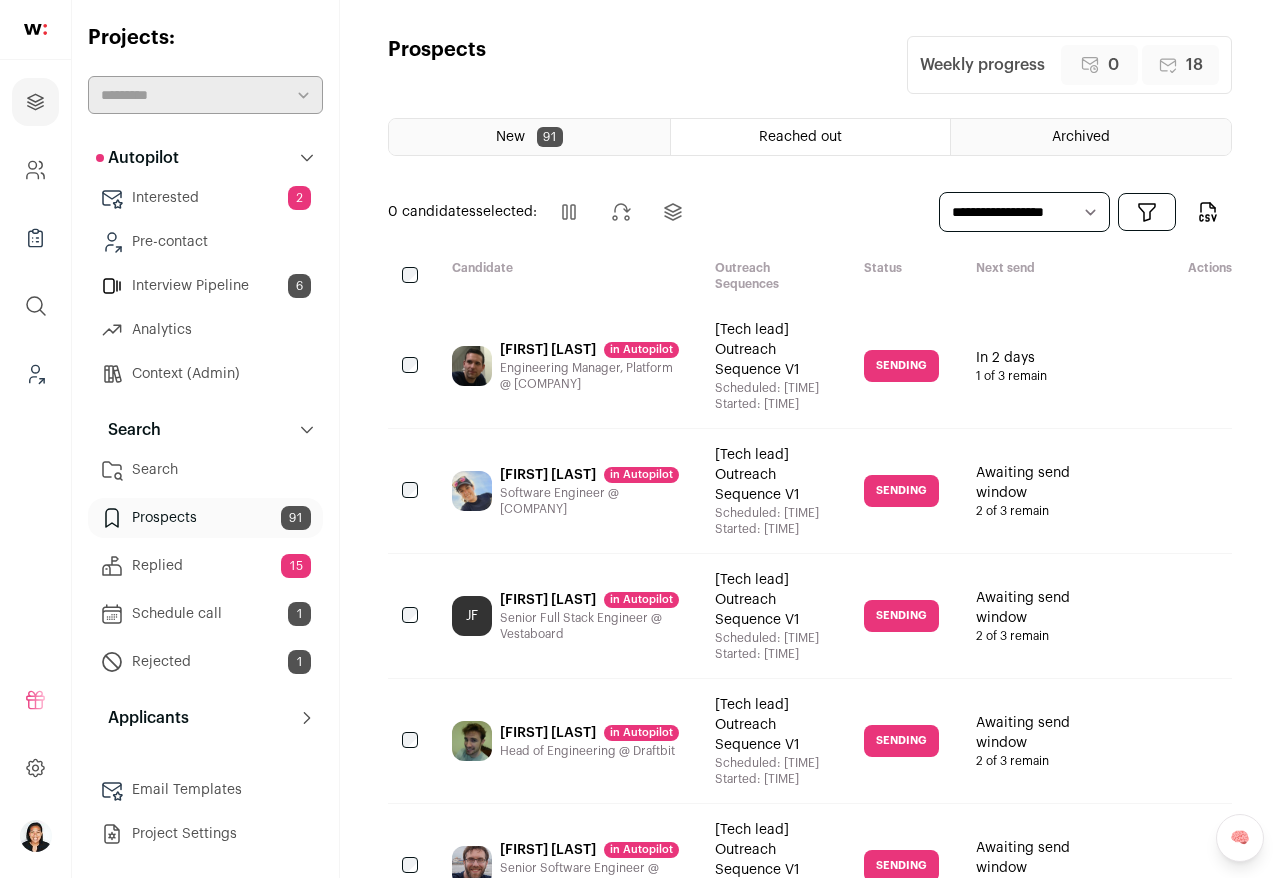 click on "**********" at bounding box center [1024, 212] 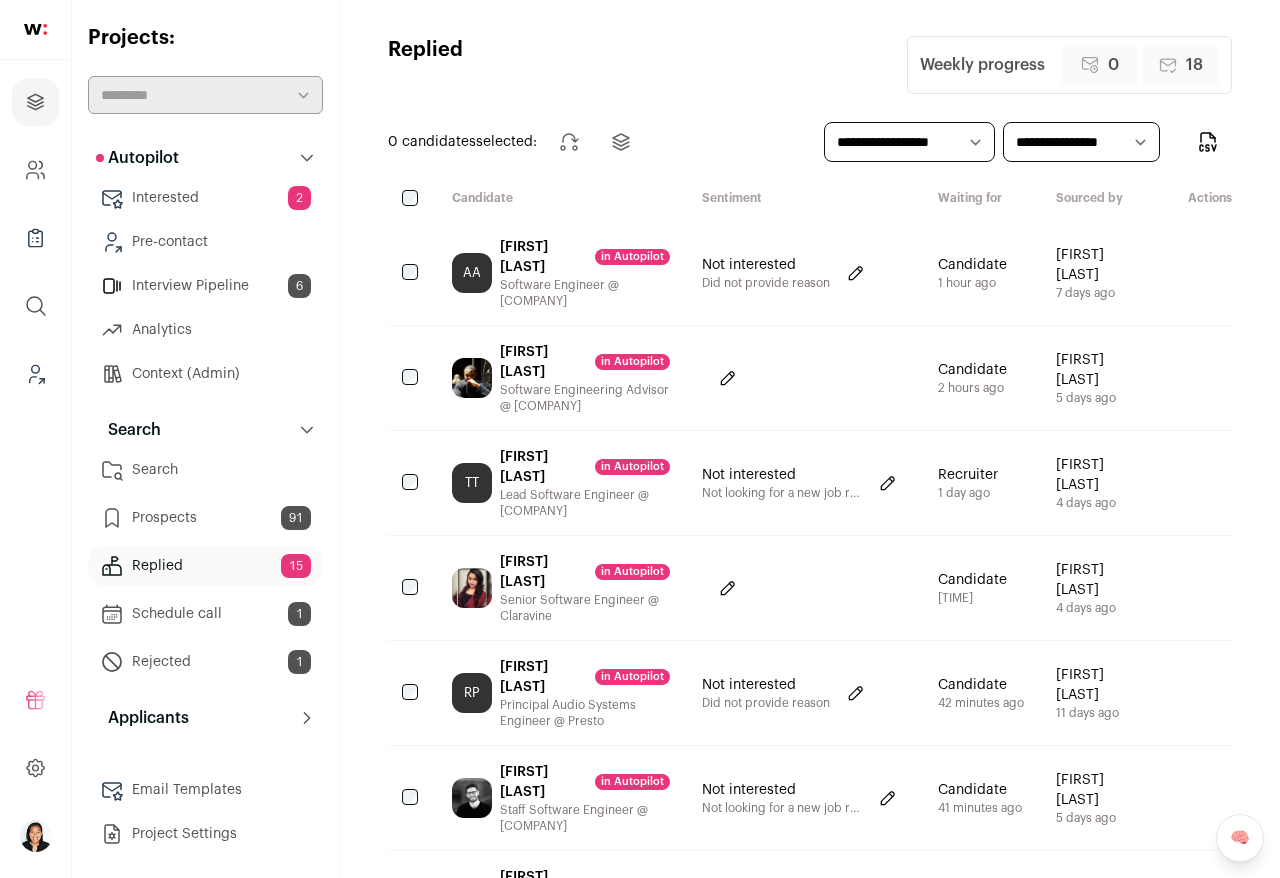 click on "TT
Toby Tripp
in Autopilot
Lead Software Engineer @ Ignite Reading" at bounding box center (561, 483) 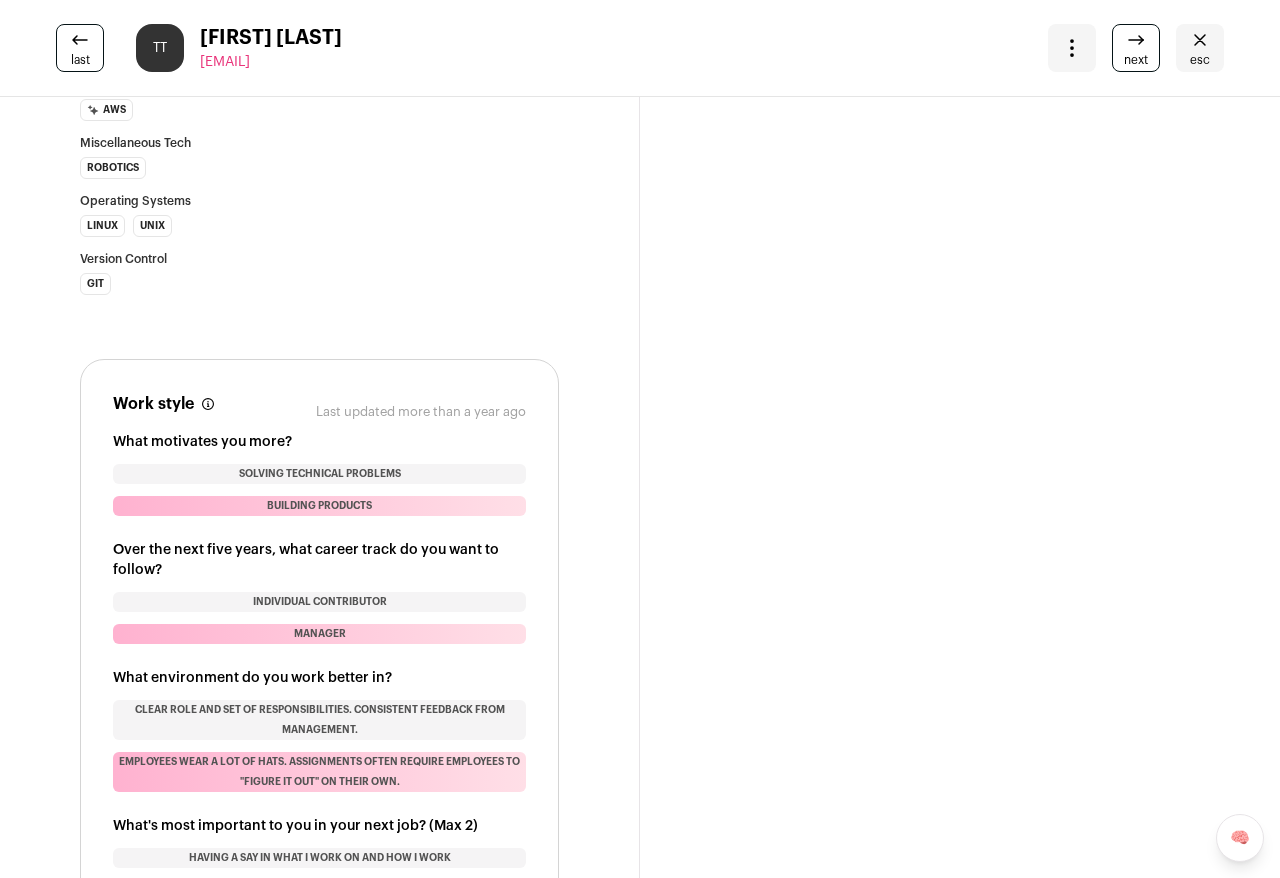 scroll, scrollTop: 1998, scrollLeft: 0, axis: vertical 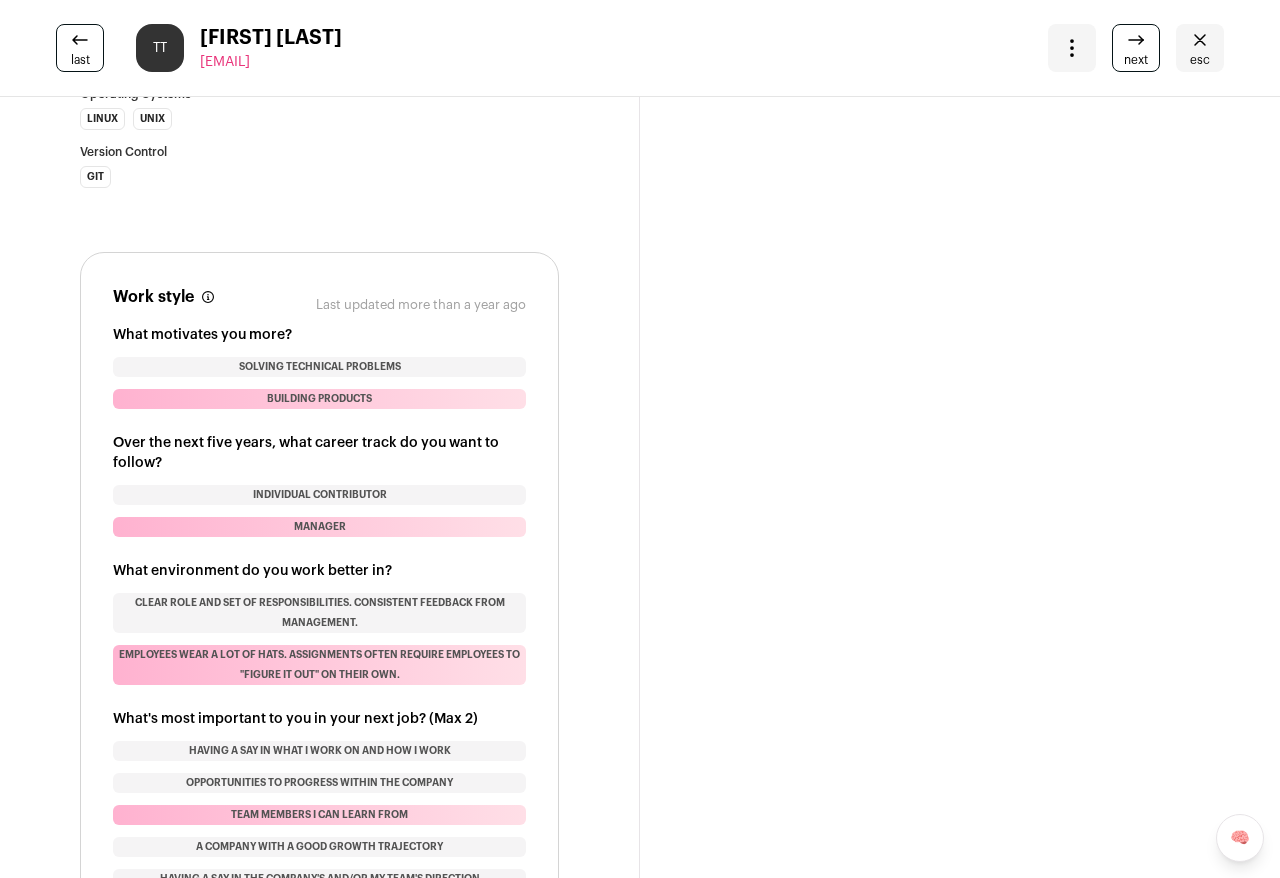 click 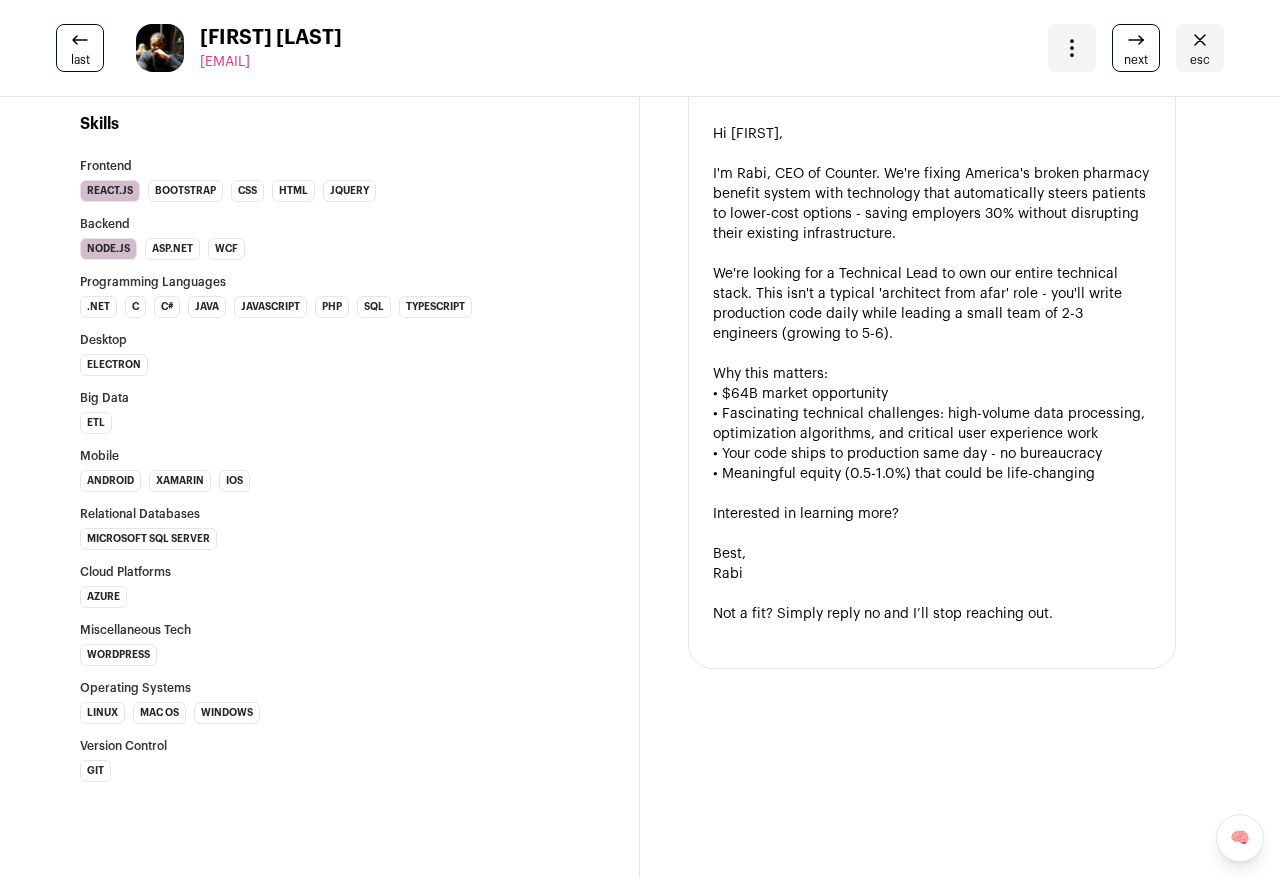scroll, scrollTop: 1289, scrollLeft: 0, axis: vertical 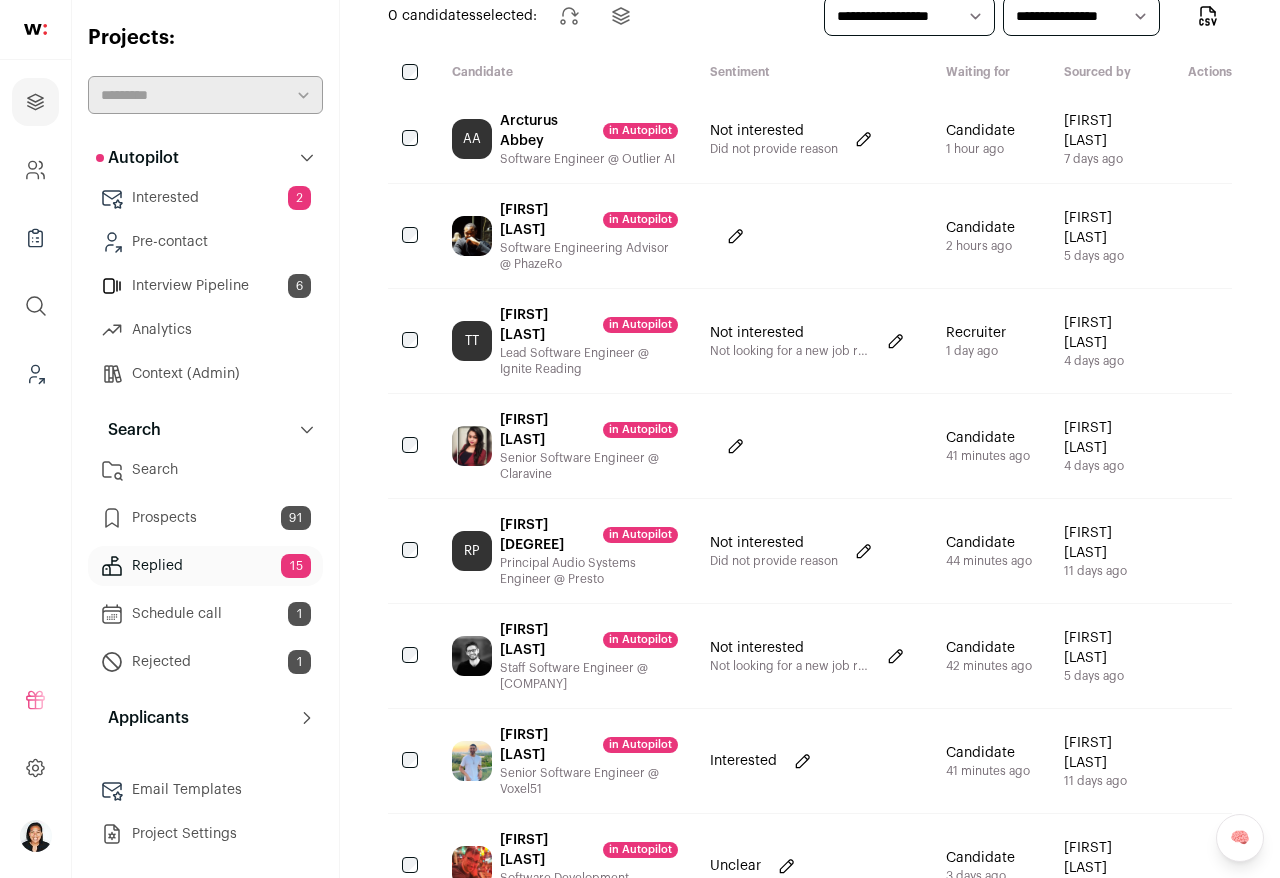 click on "Software Engineering Advisor @ PhazeRo" at bounding box center (589, 256) 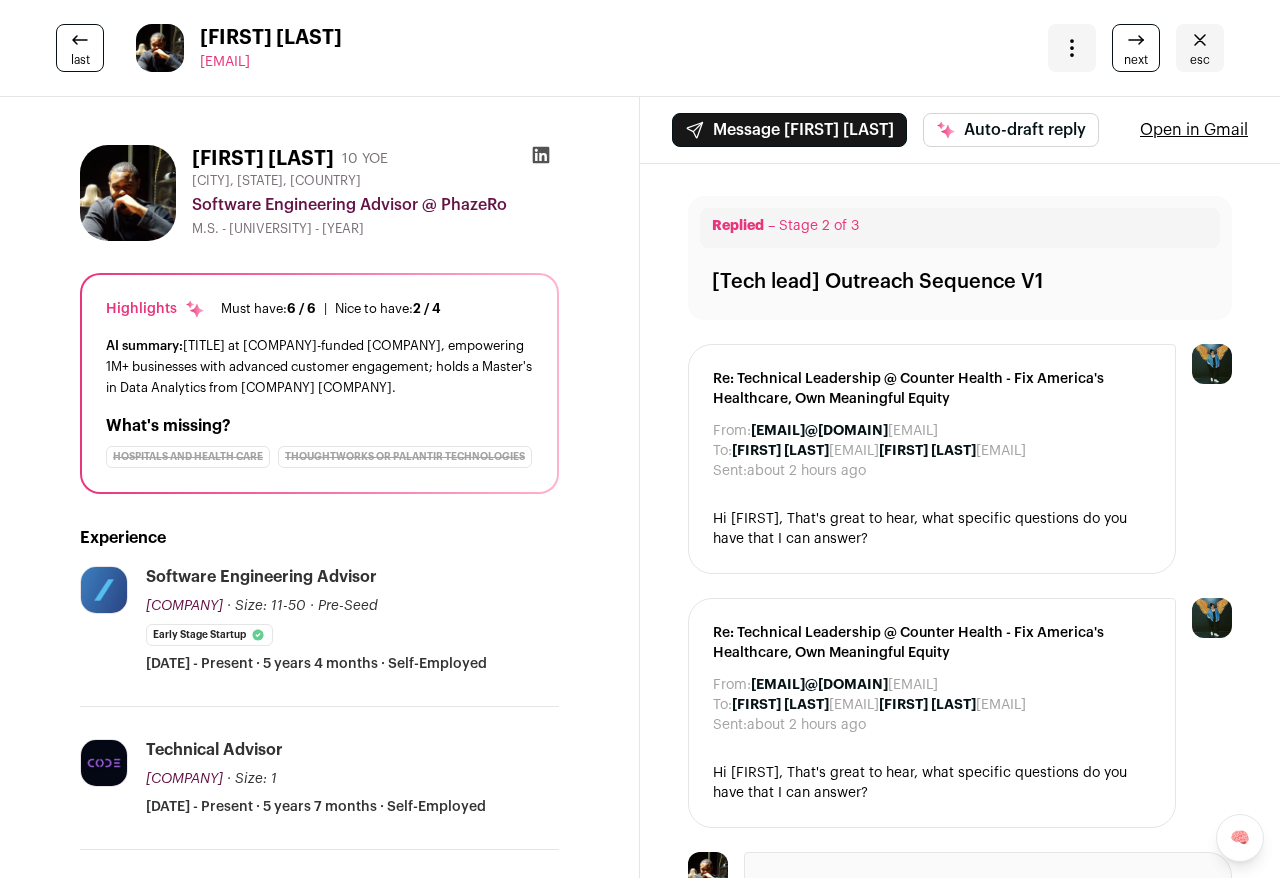 click on "last" at bounding box center [80, 60] 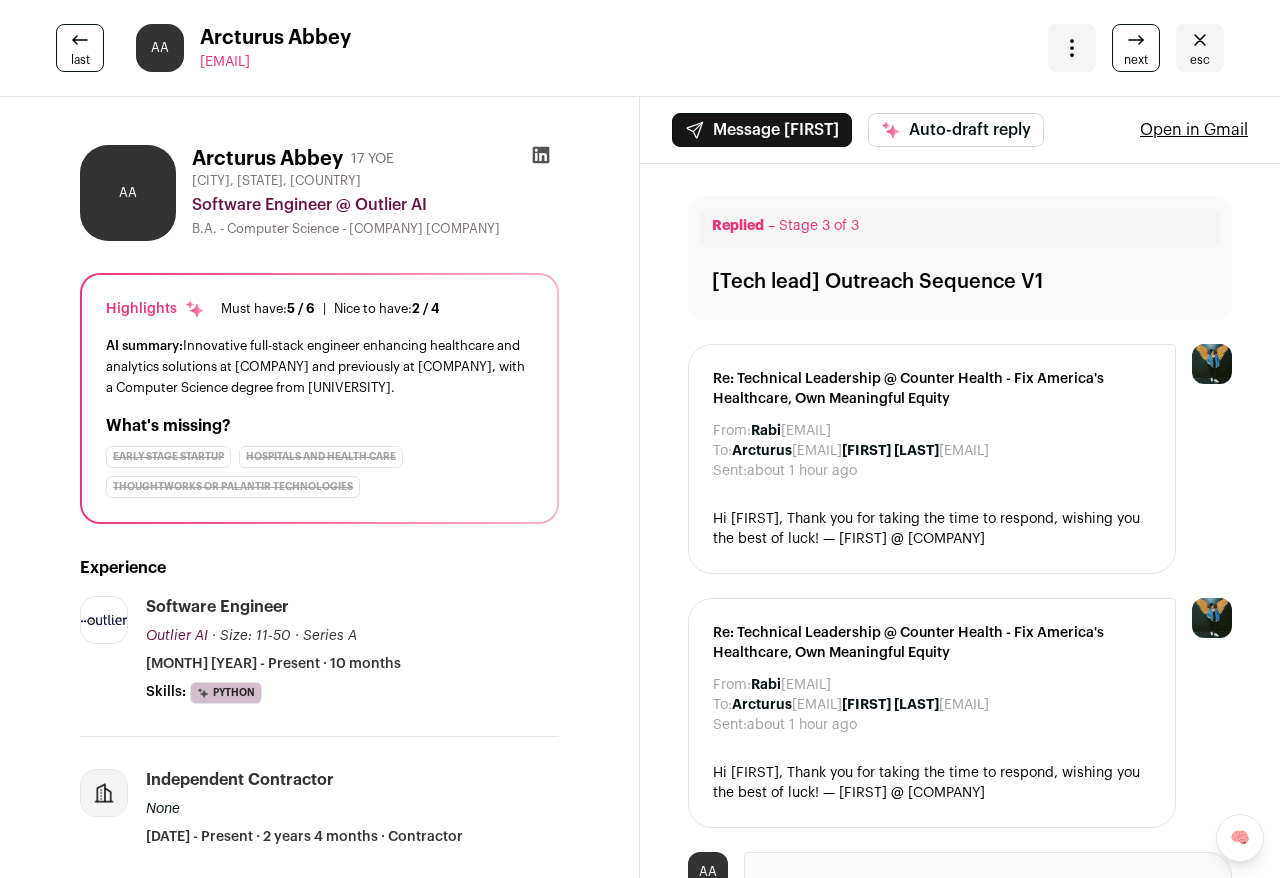 click 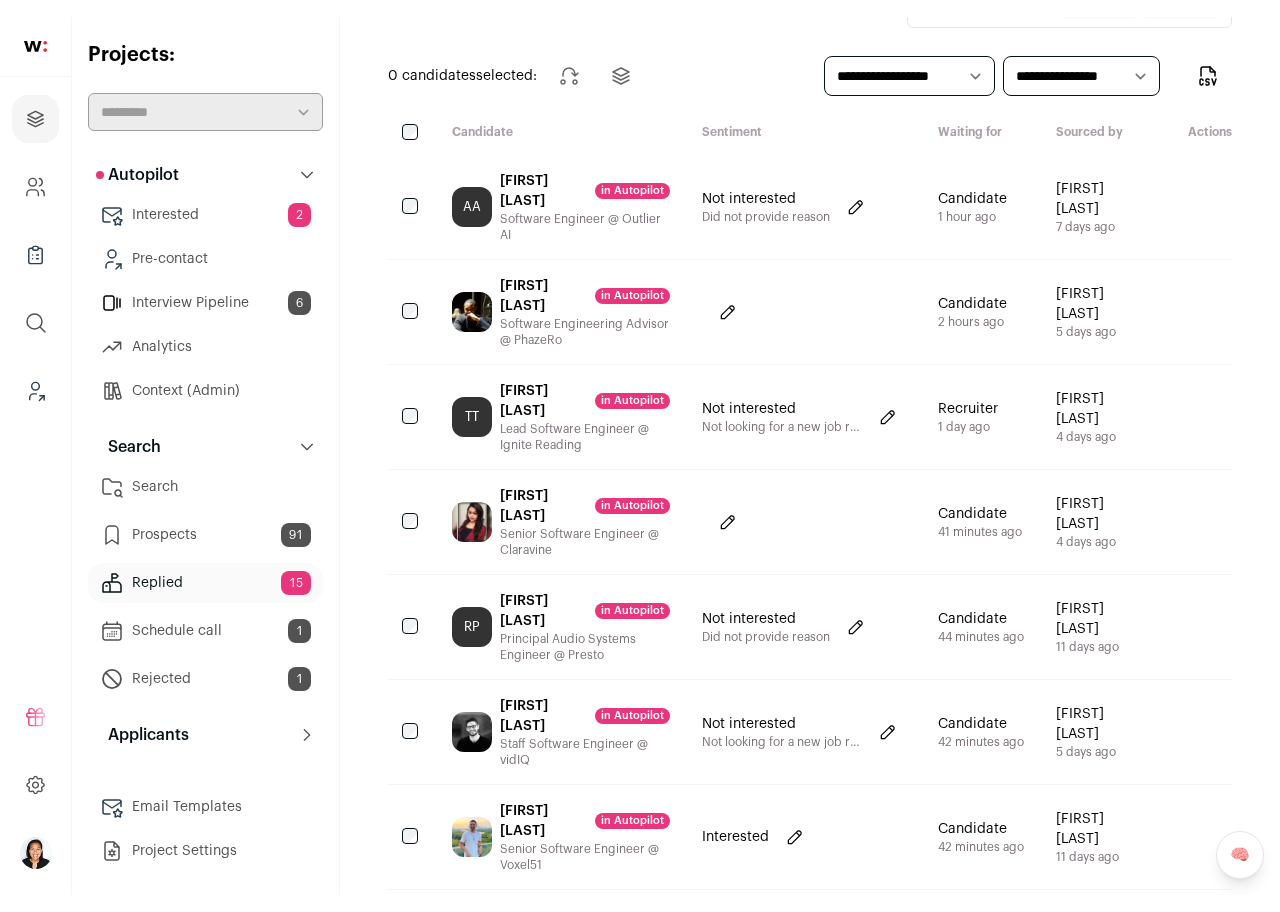 scroll, scrollTop: 0, scrollLeft: 0, axis: both 